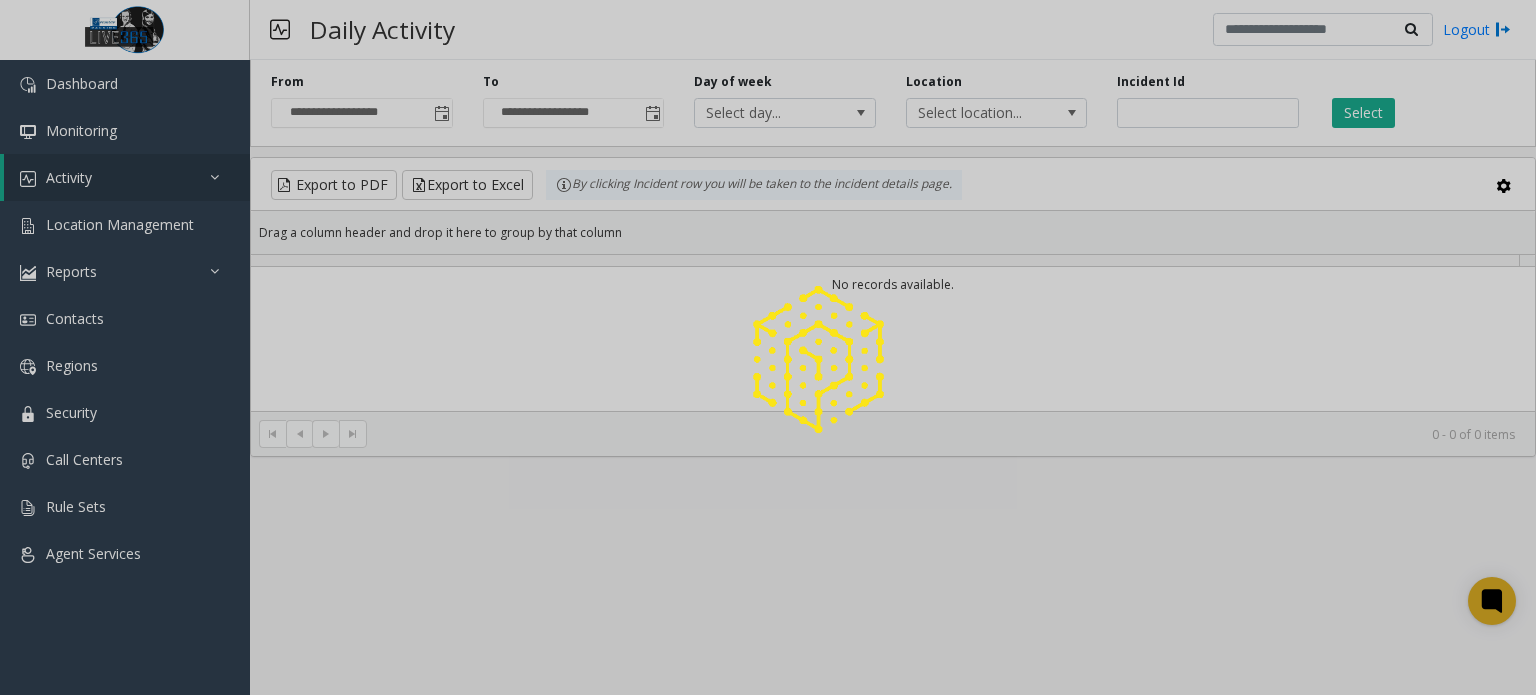 scroll, scrollTop: 0, scrollLeft: 0, axis: both 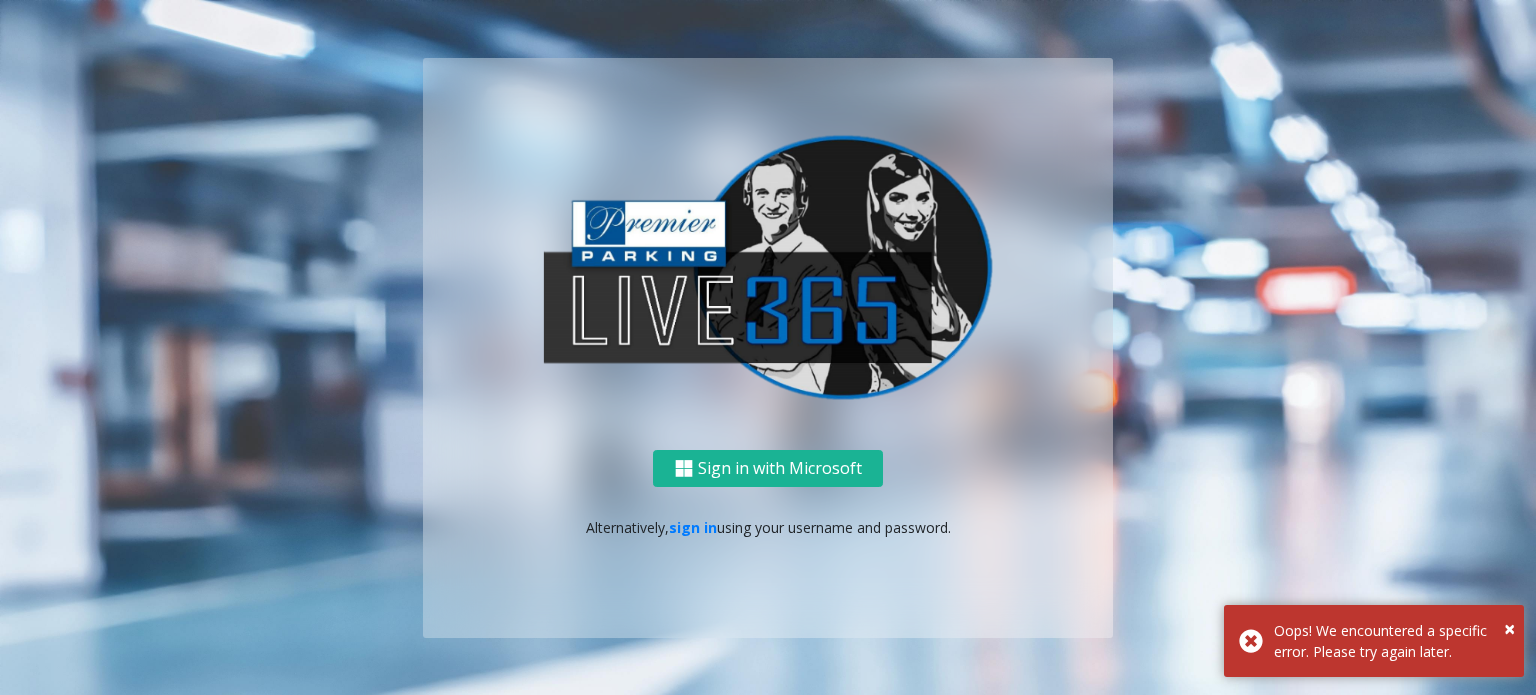 click on "Sign in with Microsoft   Alternatively,   sign in  using your username and password." 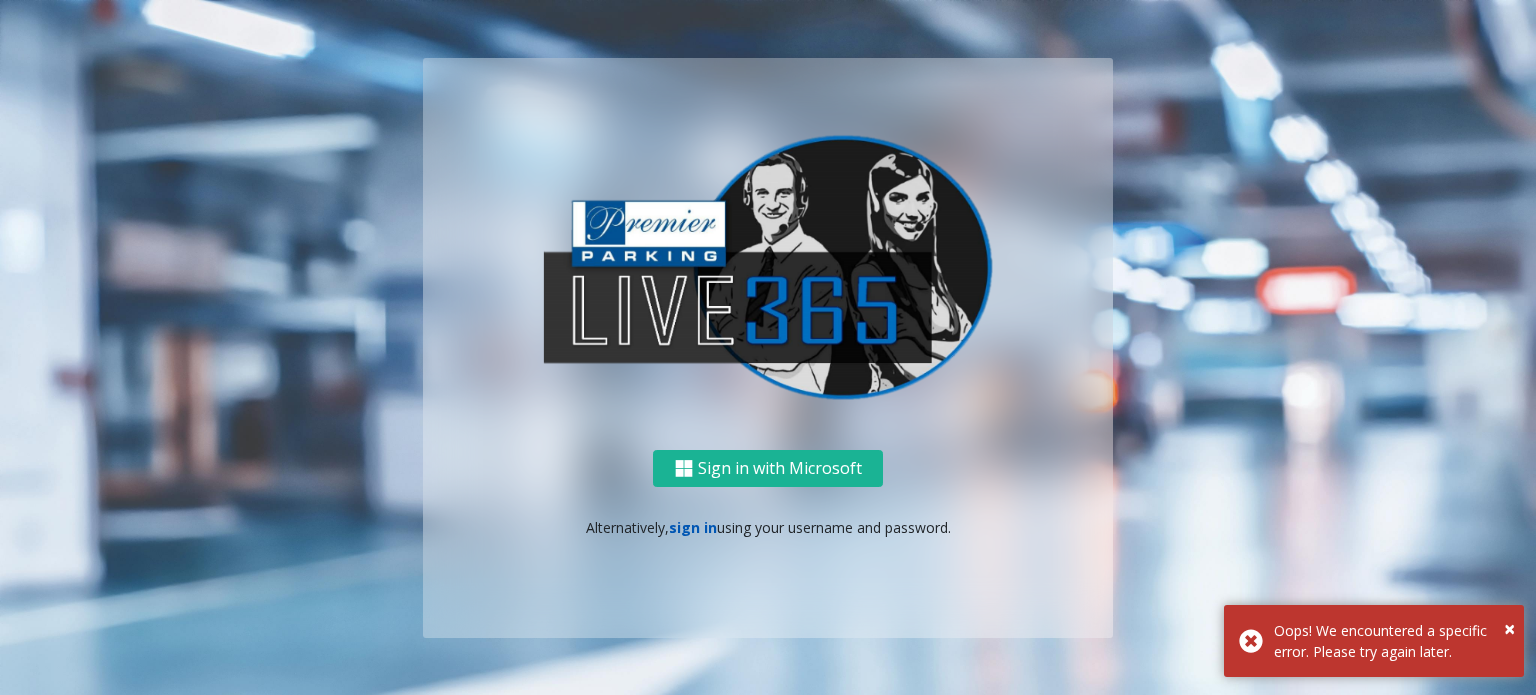 click on "sign in" 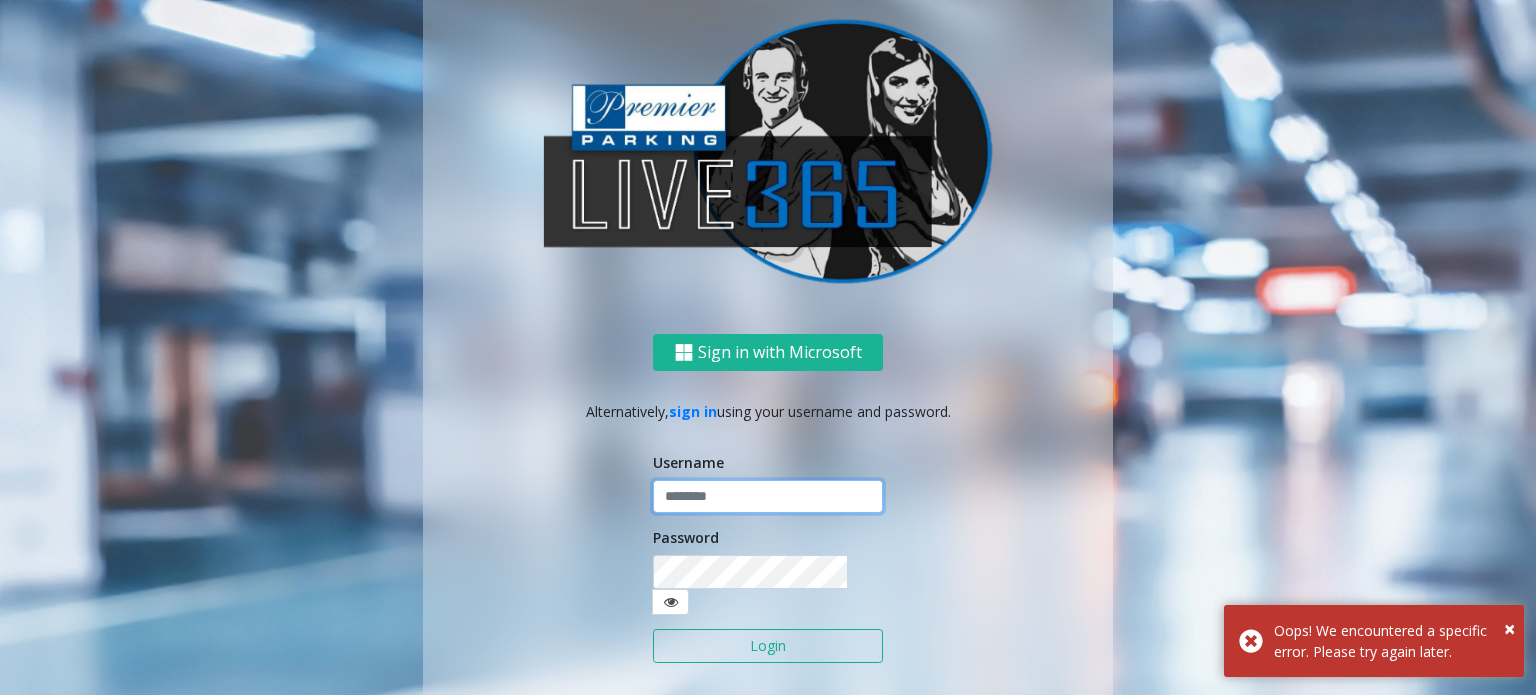 type on "******" 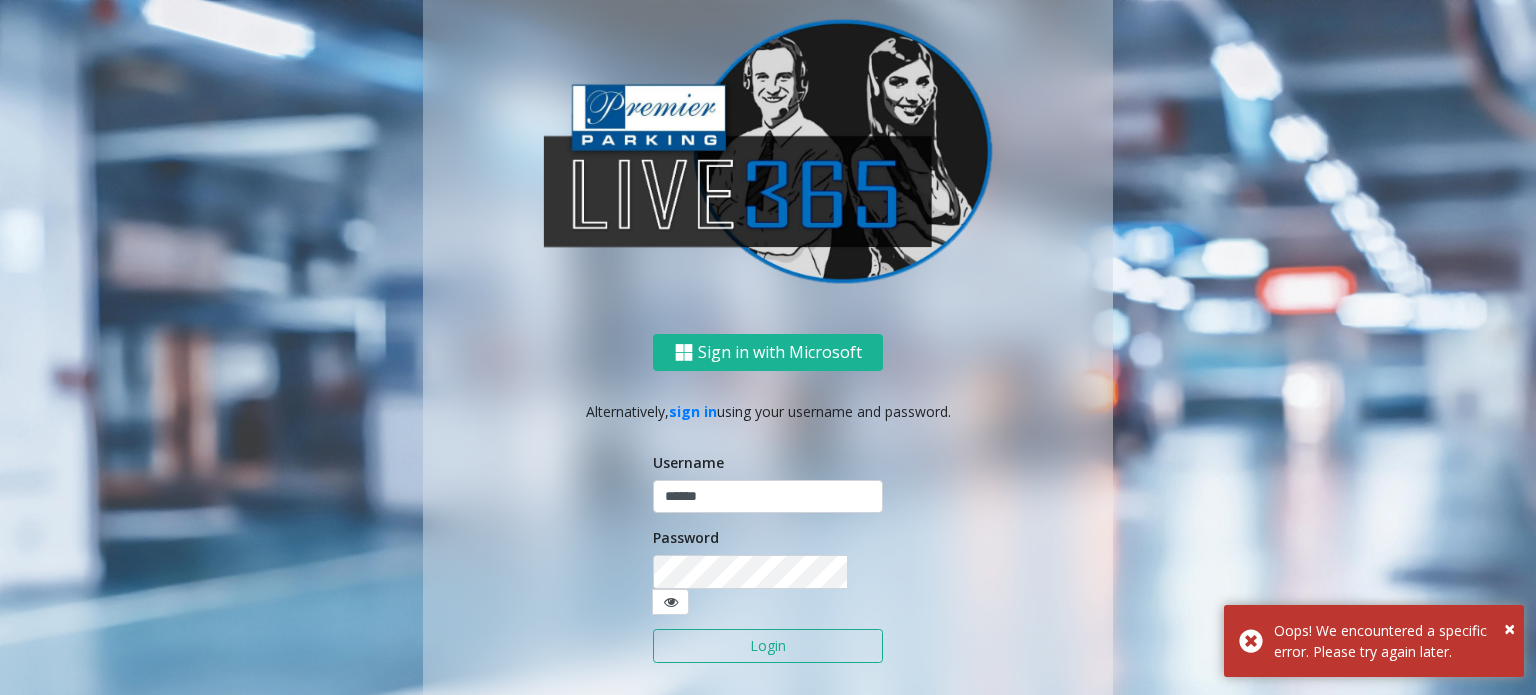click on "Username ****** Password Login" 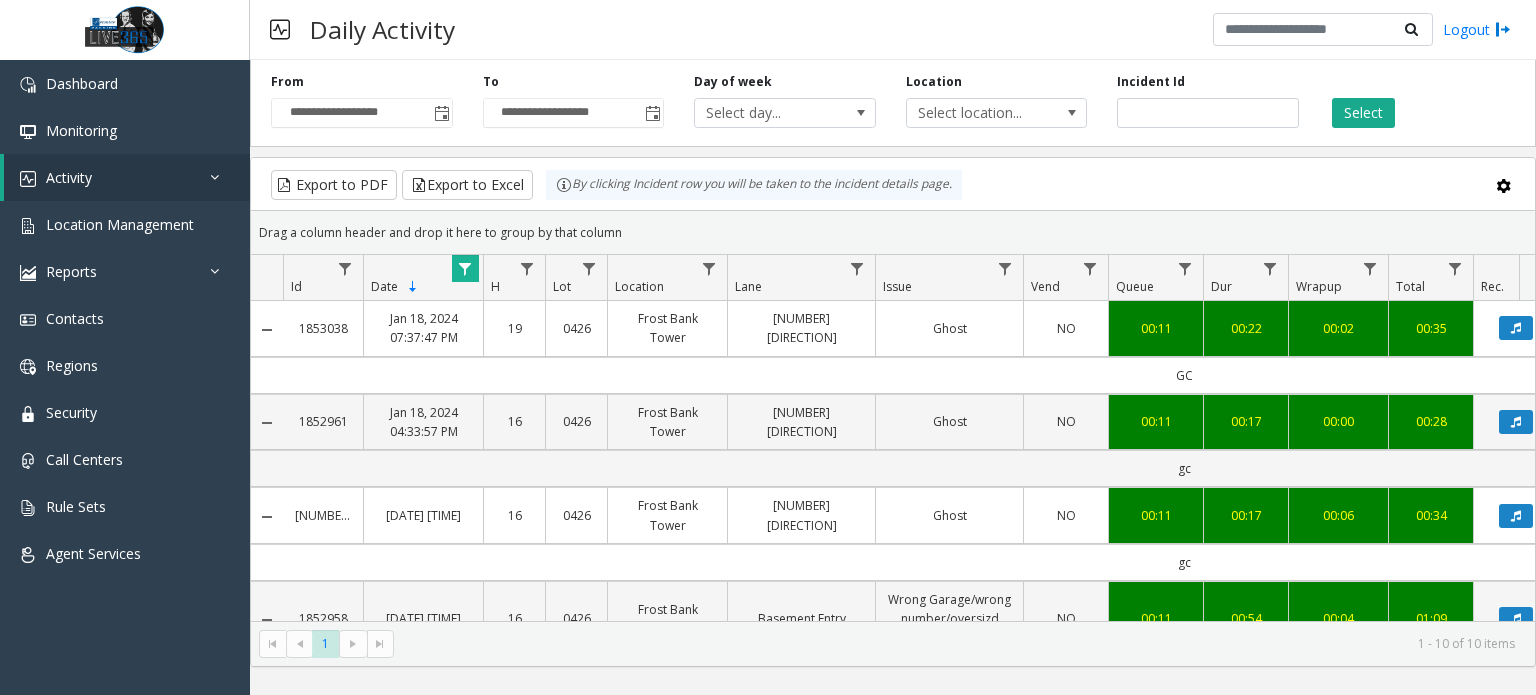 click on "**********" 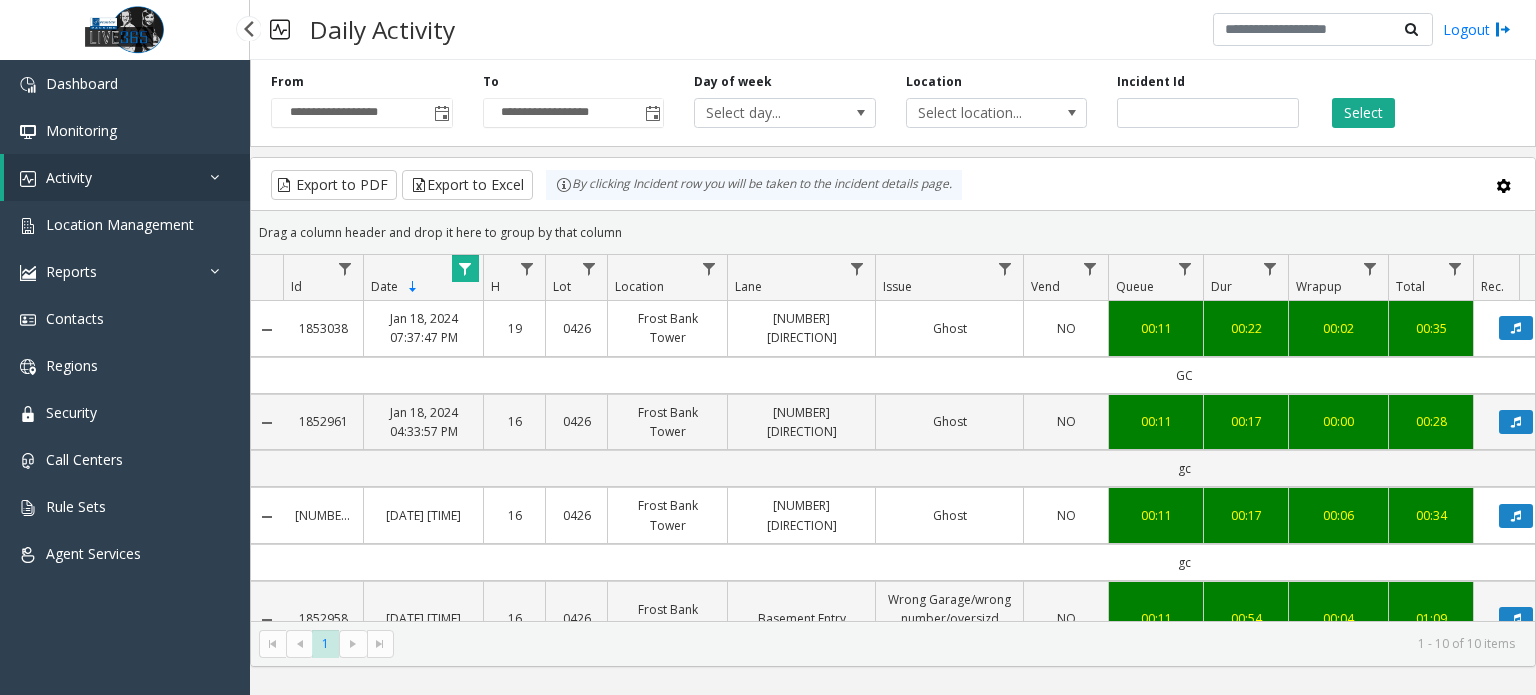 click on "Activity" at bounding box center (127, 177) 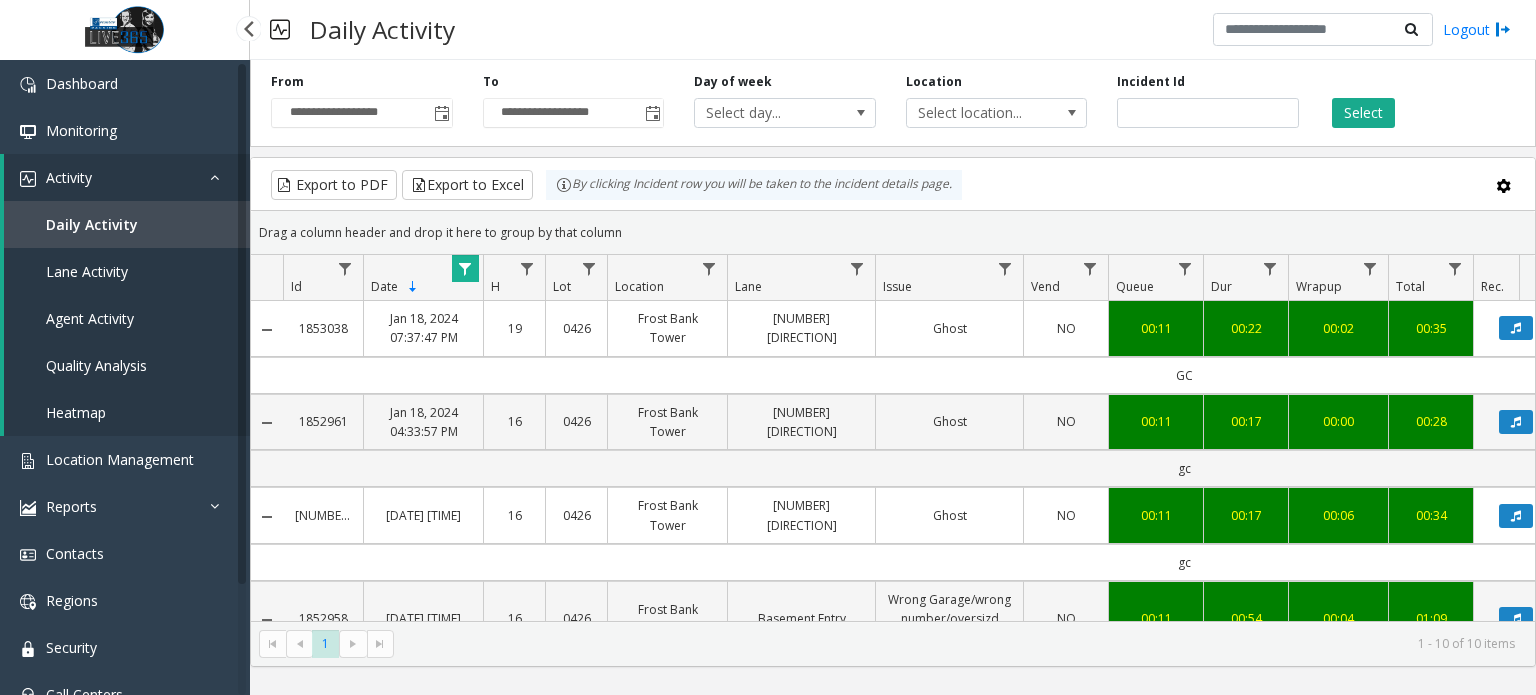 click on "Activity" at bounding box center [127, 177] 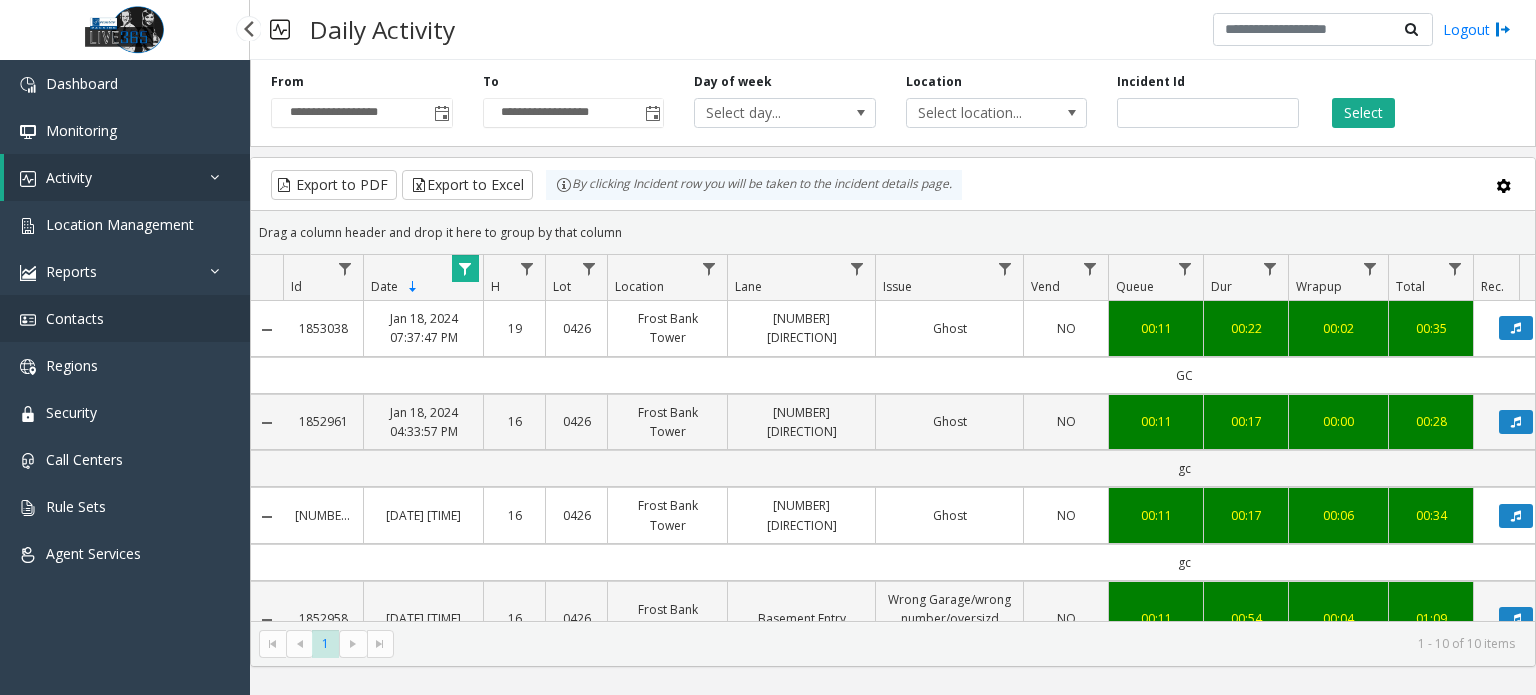 click on "Contacts" at bounding box center (75, 318) 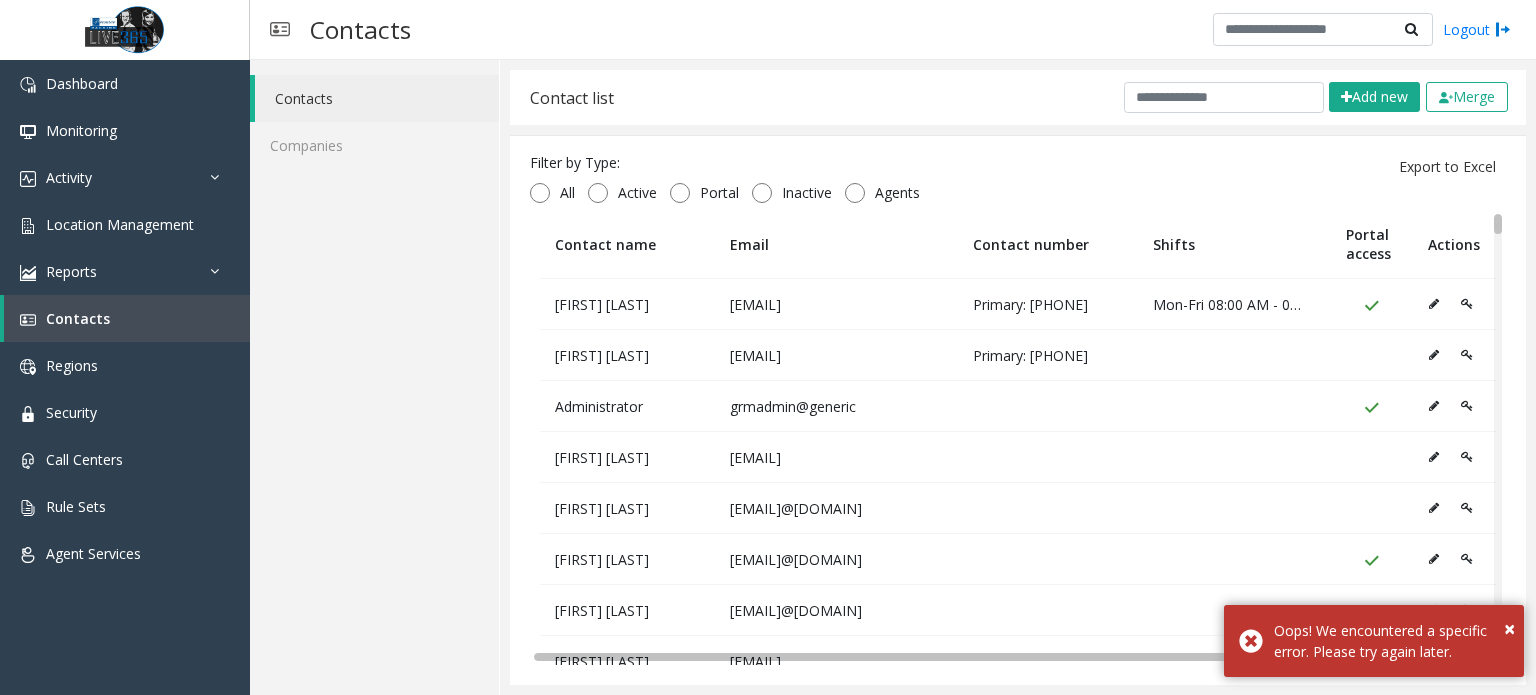 drag, startPoint x: 1222, startPoint y: 50, endPoint x: 1221, endPoint y: 70, distance: 20.024984 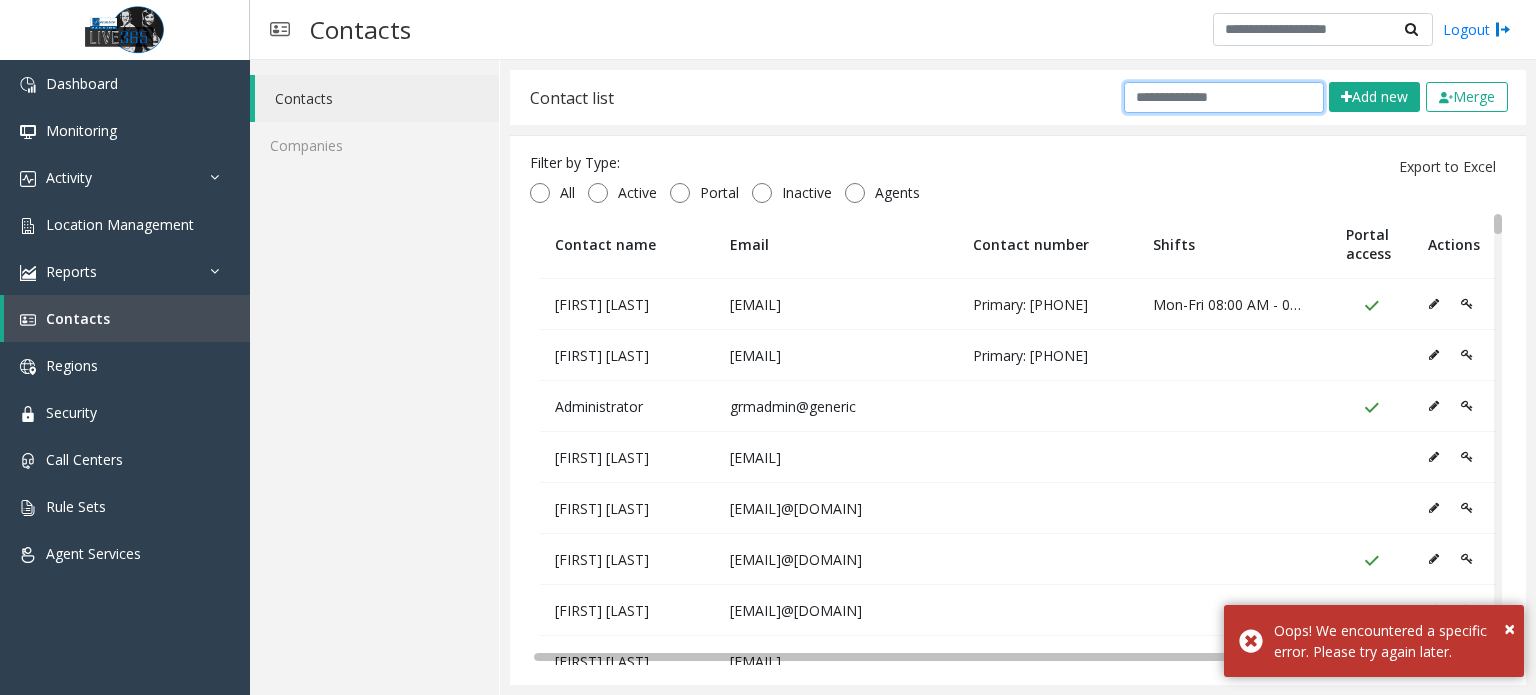 click 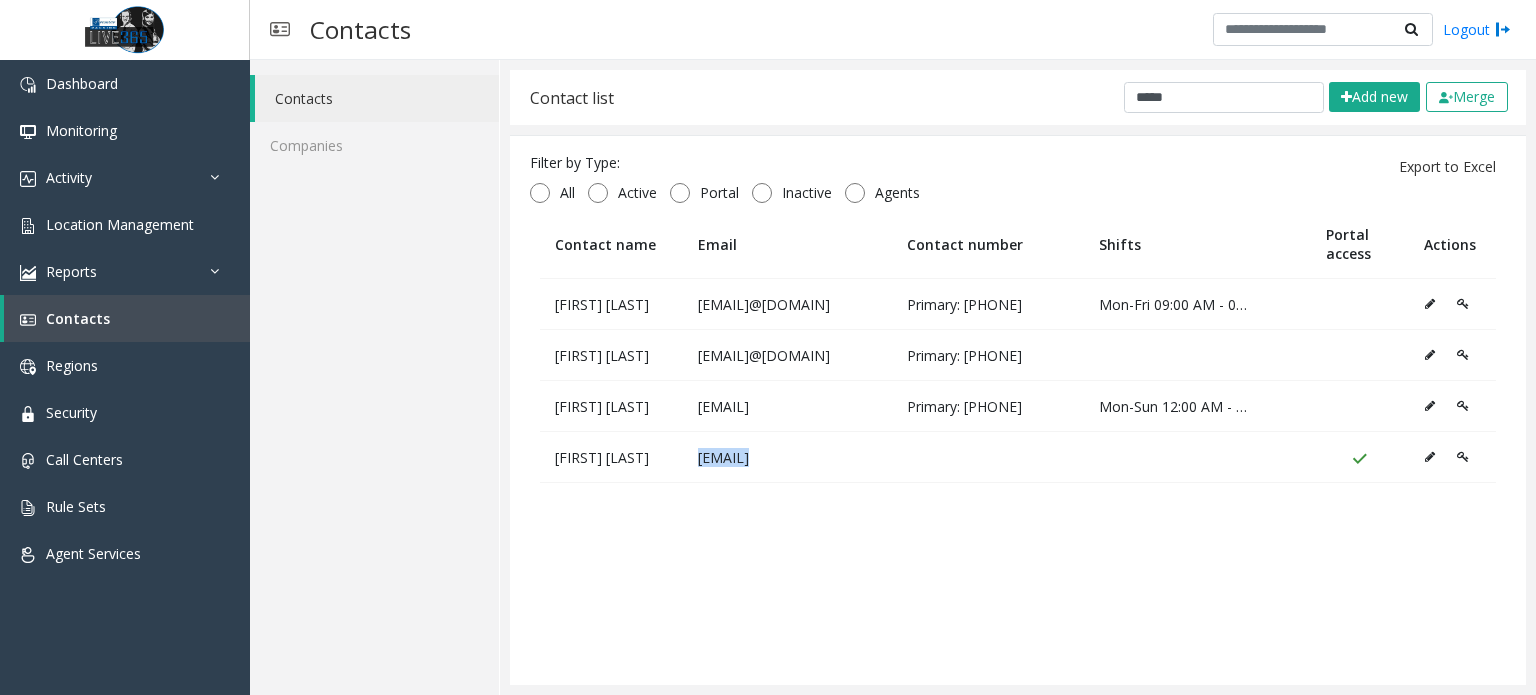 drag, startPoint x: 685, startPoint y: 467, endPoint x: 1038, endPoint y: 483, distance: 353.36243 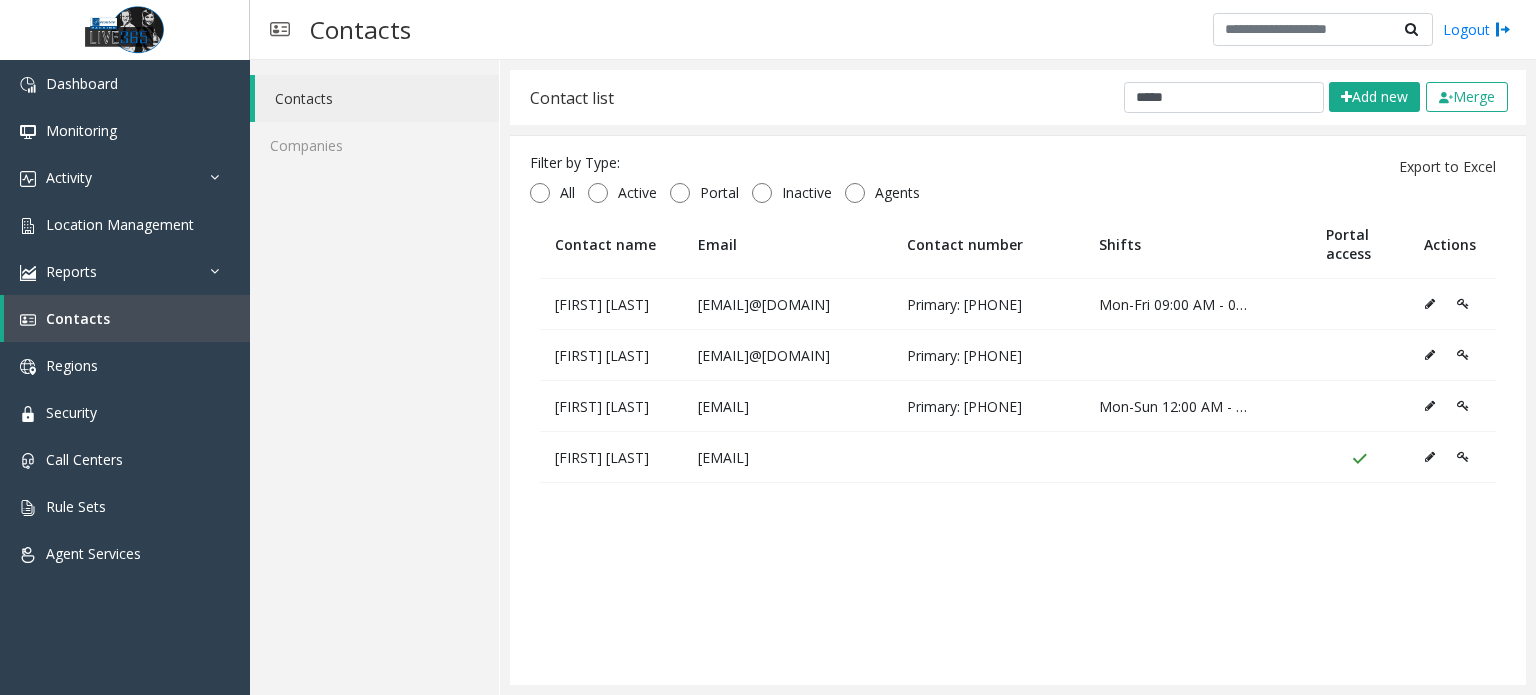 click on "Contact name Email Contact number Shifts Portal access Actions  [FIRST] [LAST]  [EMAIL]@[DOMAIN] Primary: [PHONE] Mon-Fri 09:00 AM - 05:00 PM  [FIRST] [LAST]  [EMAIL]@[DOMAIN] Primary: [PHONE]  [FIRST] [LAST]  [EMAIL]@[DOMAIN] Primary: [PHONE] Mon-Sun 12:00 AM - 12:59 PM  [FIRST] [LAST] Ama  [EMAIL]@[DOMAIN]" 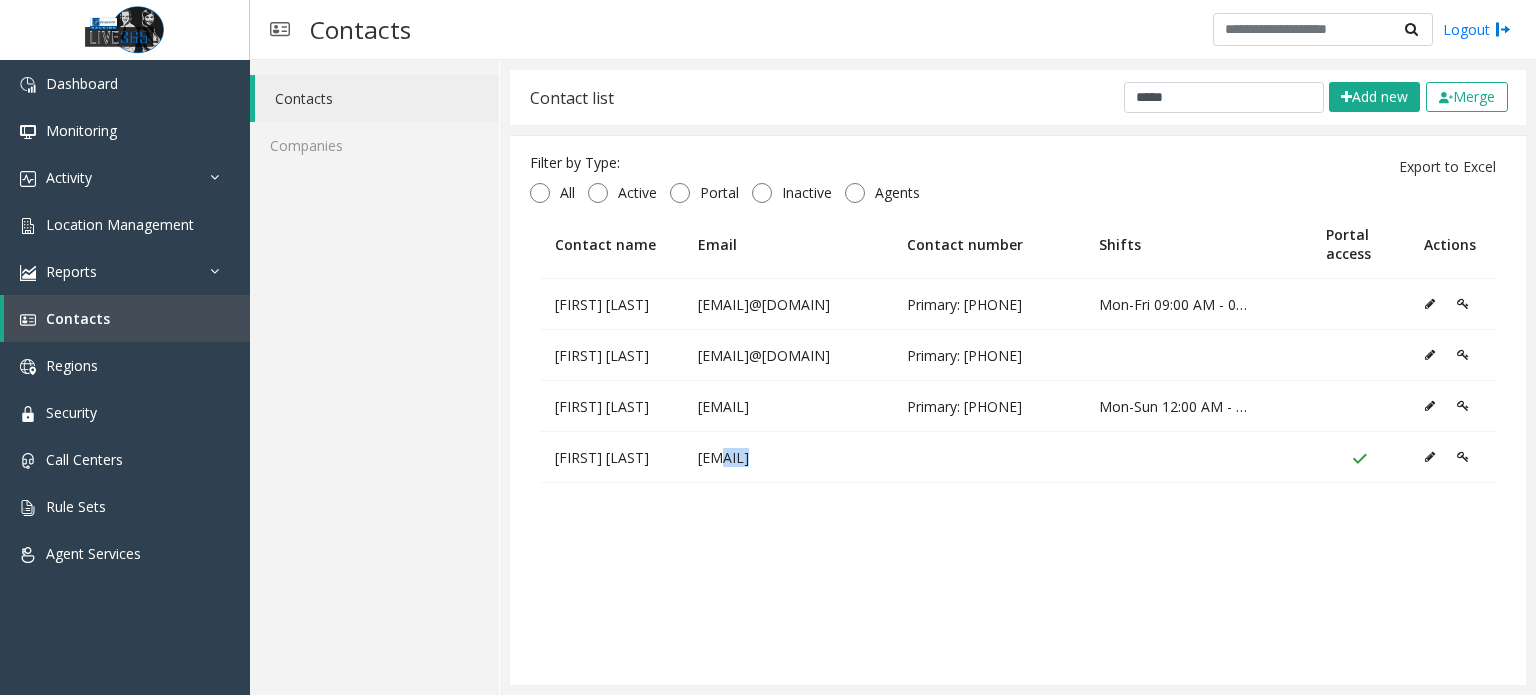 drag, startPoint x: 934, startPoint y: 450, endPoint x: 718, endPoint y: 448, distance: 216.00926 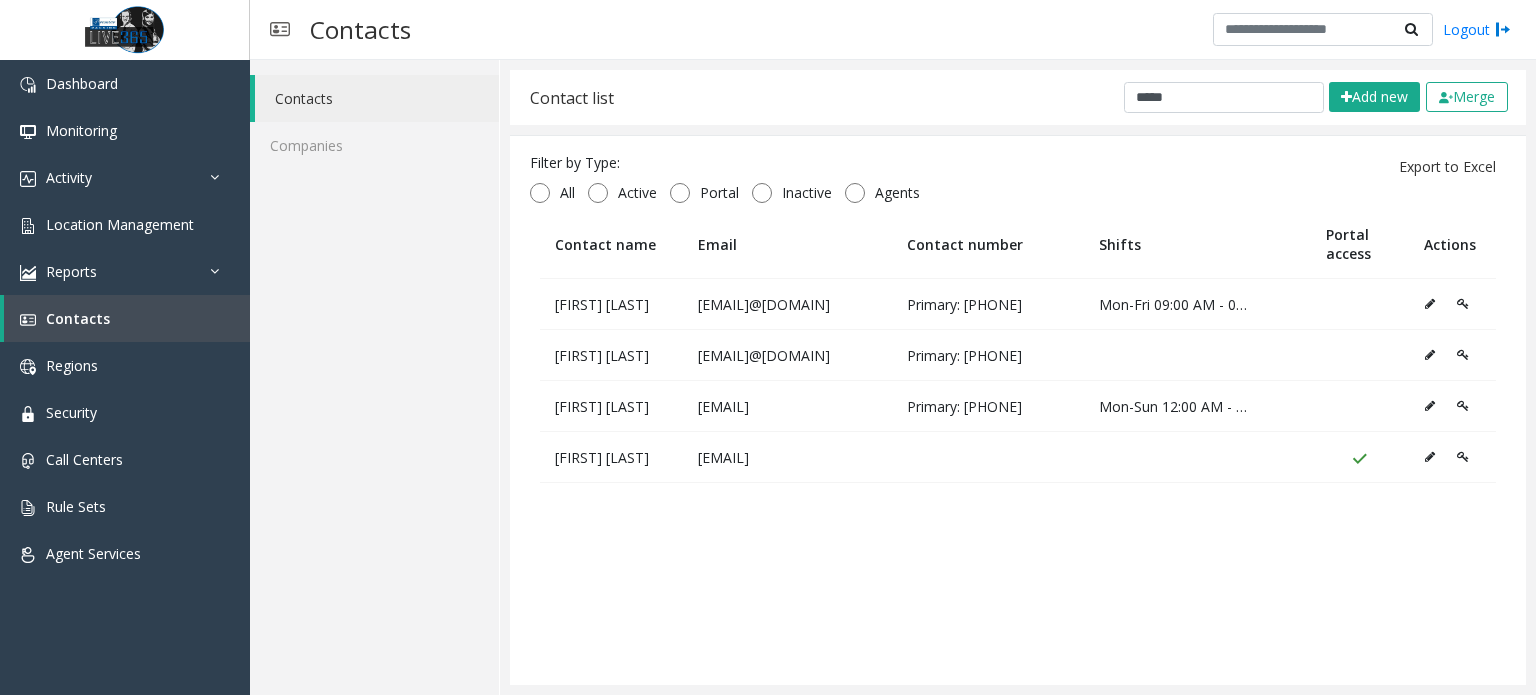 click on "Contact name Email Contact number Shifts Portal access Actions  [FIRST] [LAST]  [EMAIL]@[DOMAIN] Primary: [PHONE] Mon-Fri 09:00 AM - 05:00 PM  [FIRST] [LAST]  [EMAIL]@[DOMAIN] Primary: [PHONE]  [FIRST] [LAST]  [EMAIL]@[DOMAIN] Primary: [PHONE] Mon-Sun 12:00 AM - 12:59 PM  [FIRST] [LAST] Ama  [EMAIL]@[DOMAIN]" at bounding box center [1018, 376] 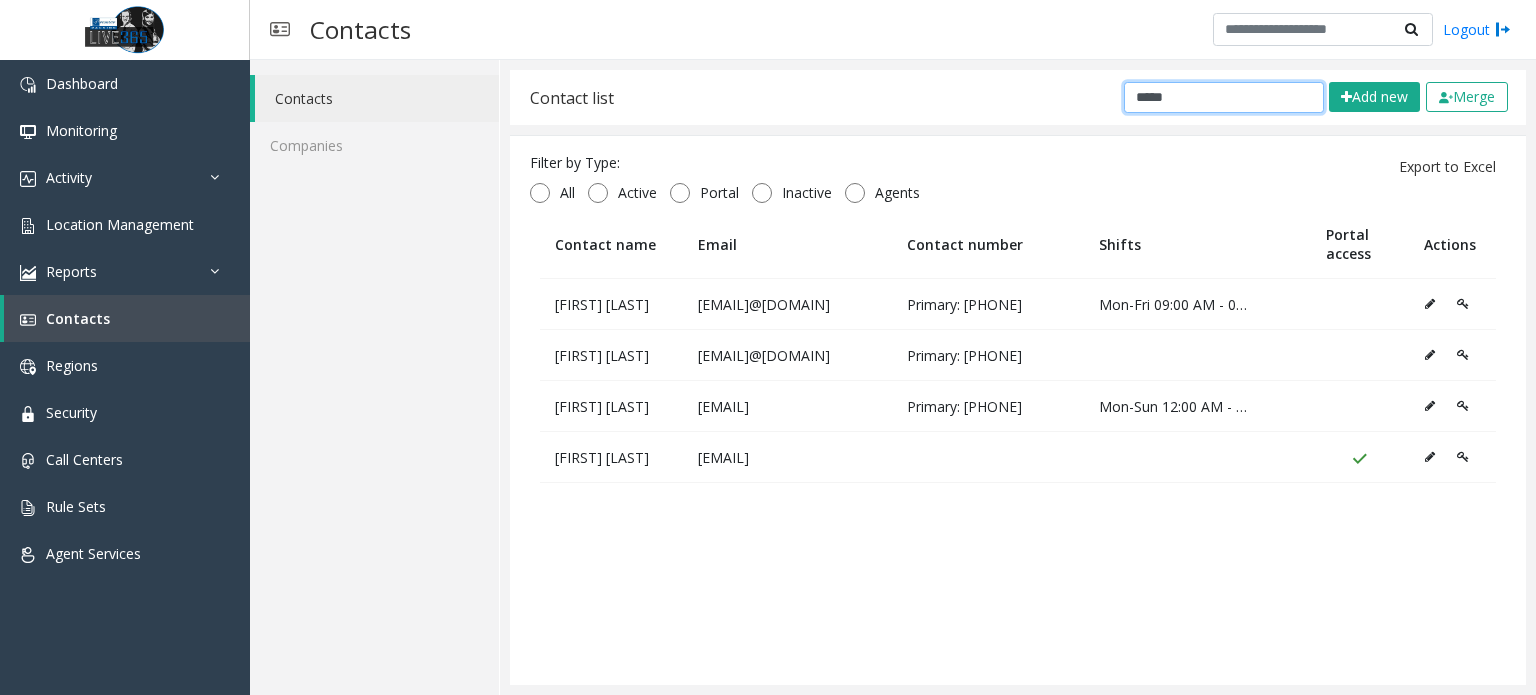 click on "*****" 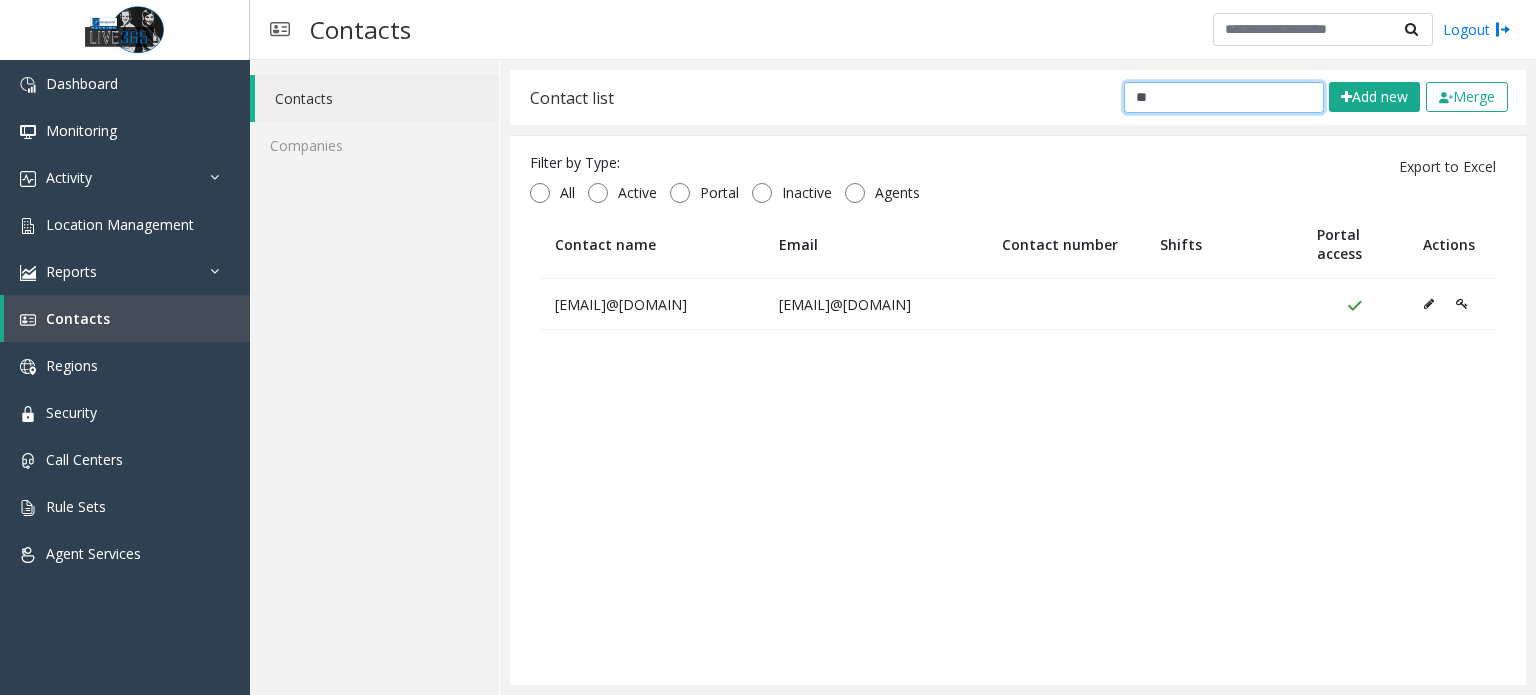 type on "*" 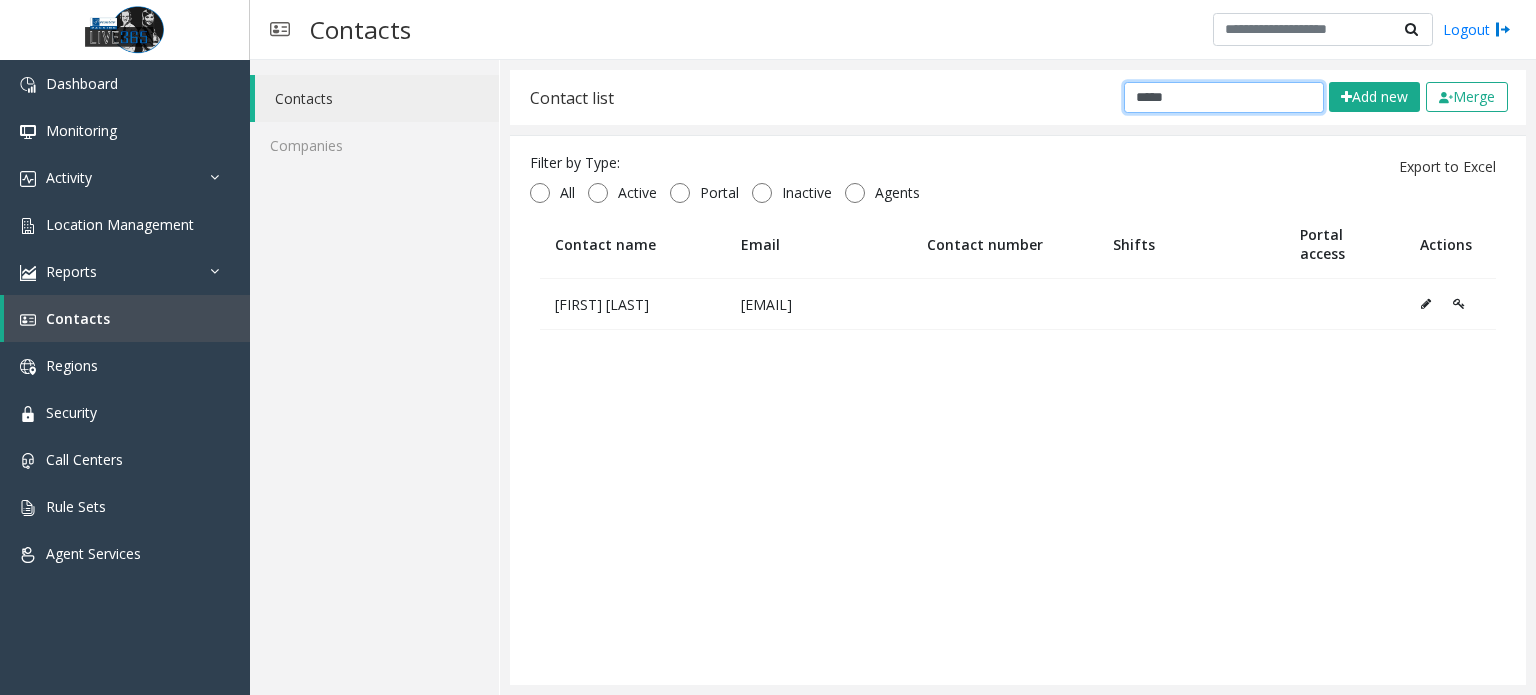 type on "*****" 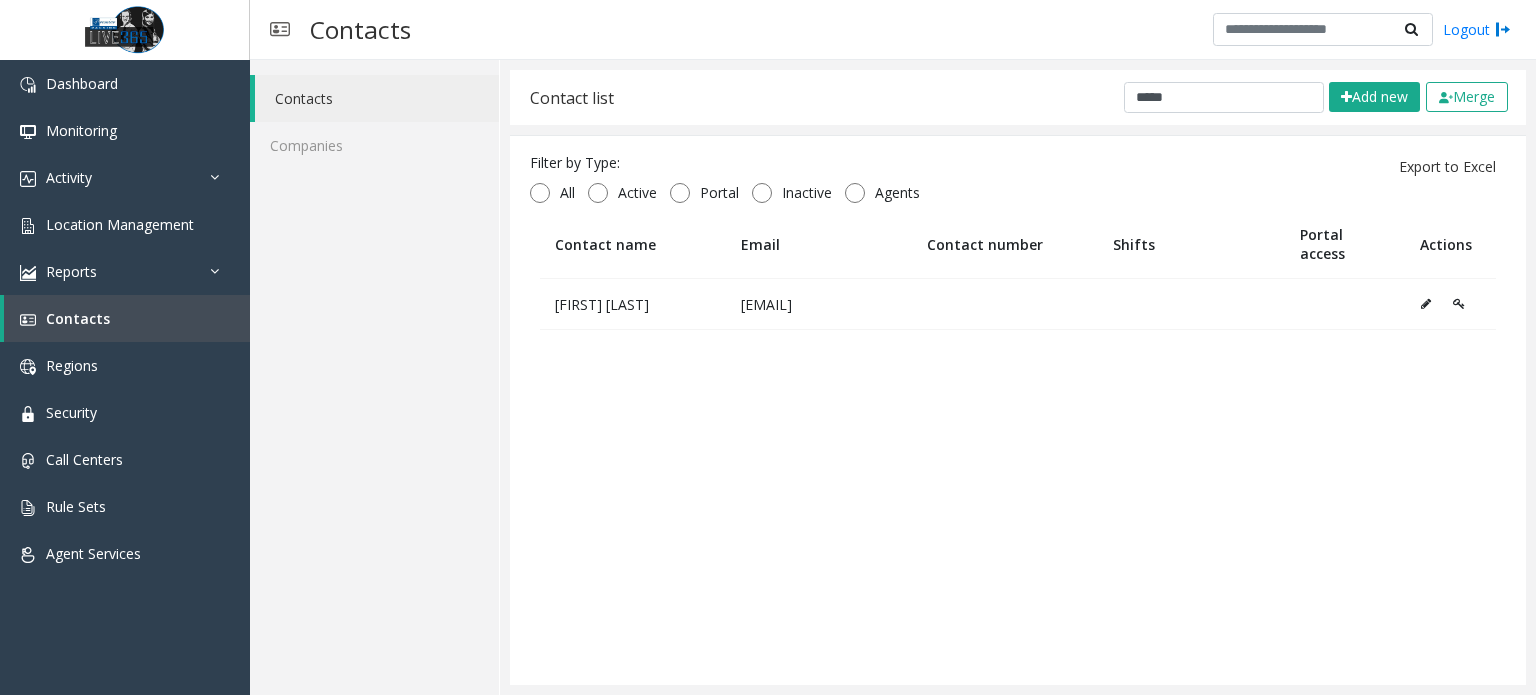 click on "[EMAIL]" at bounding box center (819, 304) 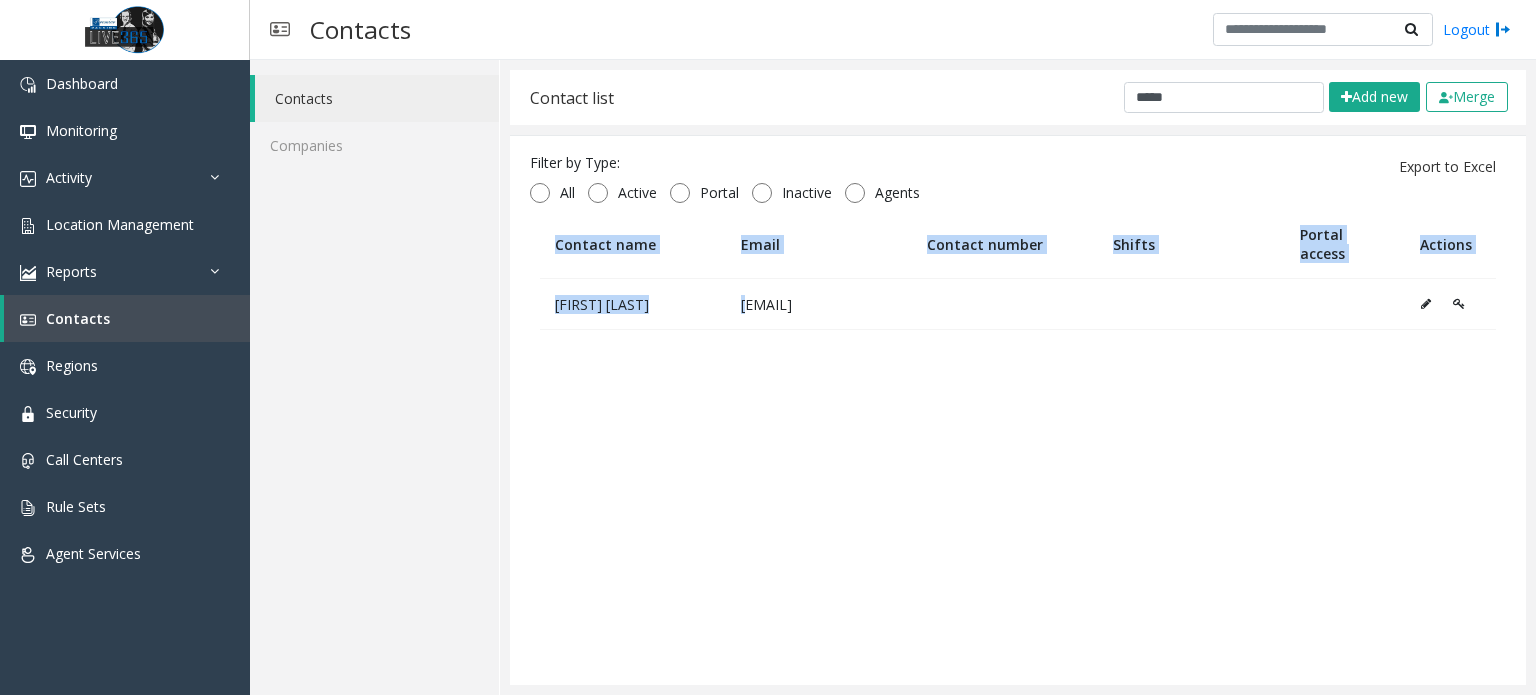 drag, startPoint x: 720, startPoint y: 300, endPoint x: 1279, endPoint y: 338, distance: 560.2901 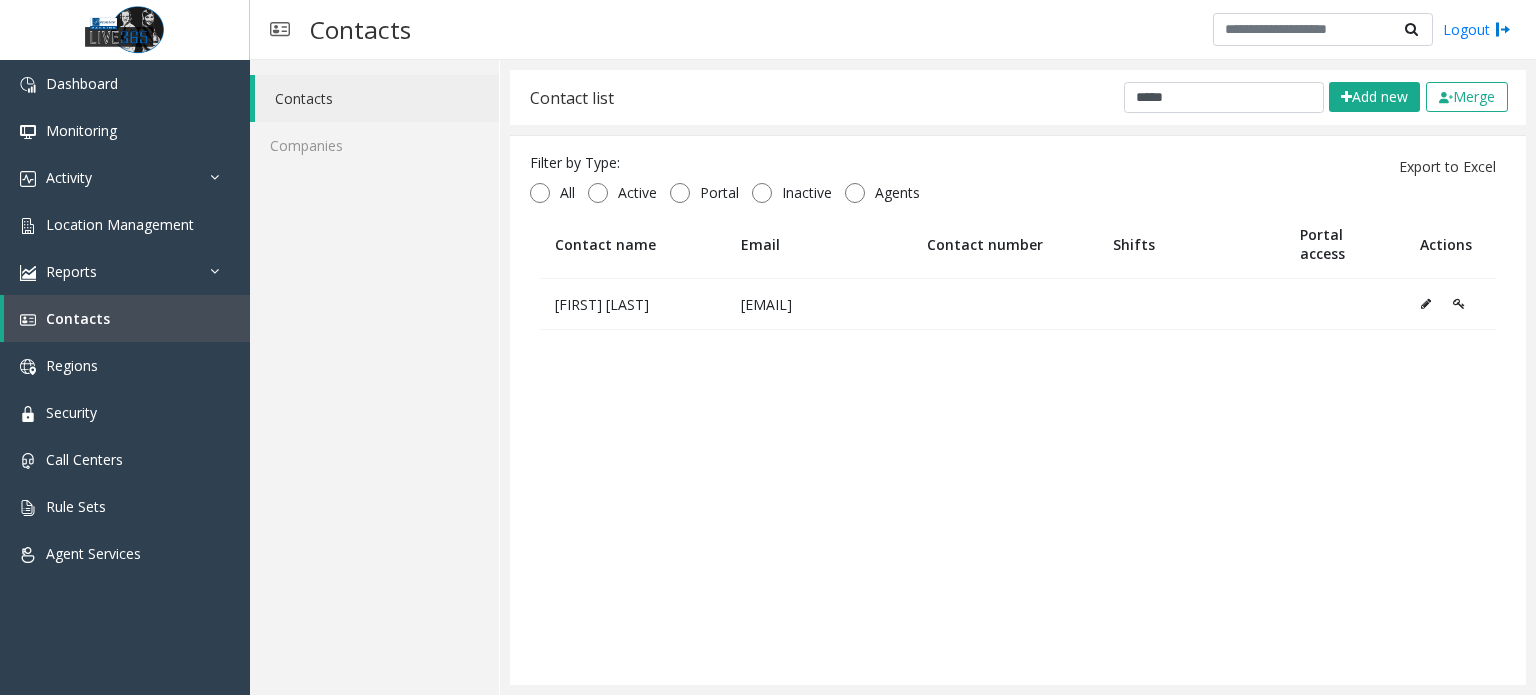 click on "Contact list *****  Add new   Merge  Filter by Type:  All Active Portal Inactive Agents Export to Excel Contact name Email Contact number Shifts Portal access Actions  [FIRST] [LAST]  [EMAIL]@[DOMAIN]" 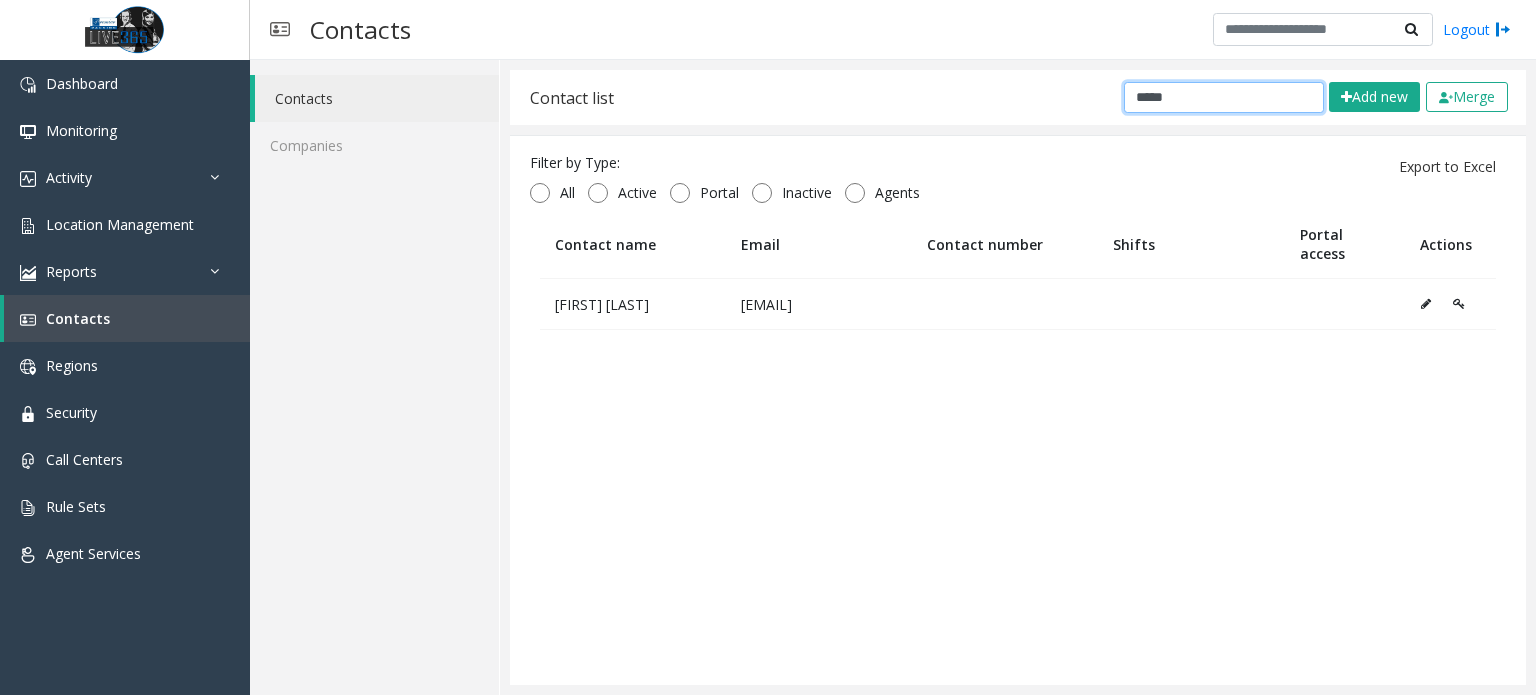 click on "*****" 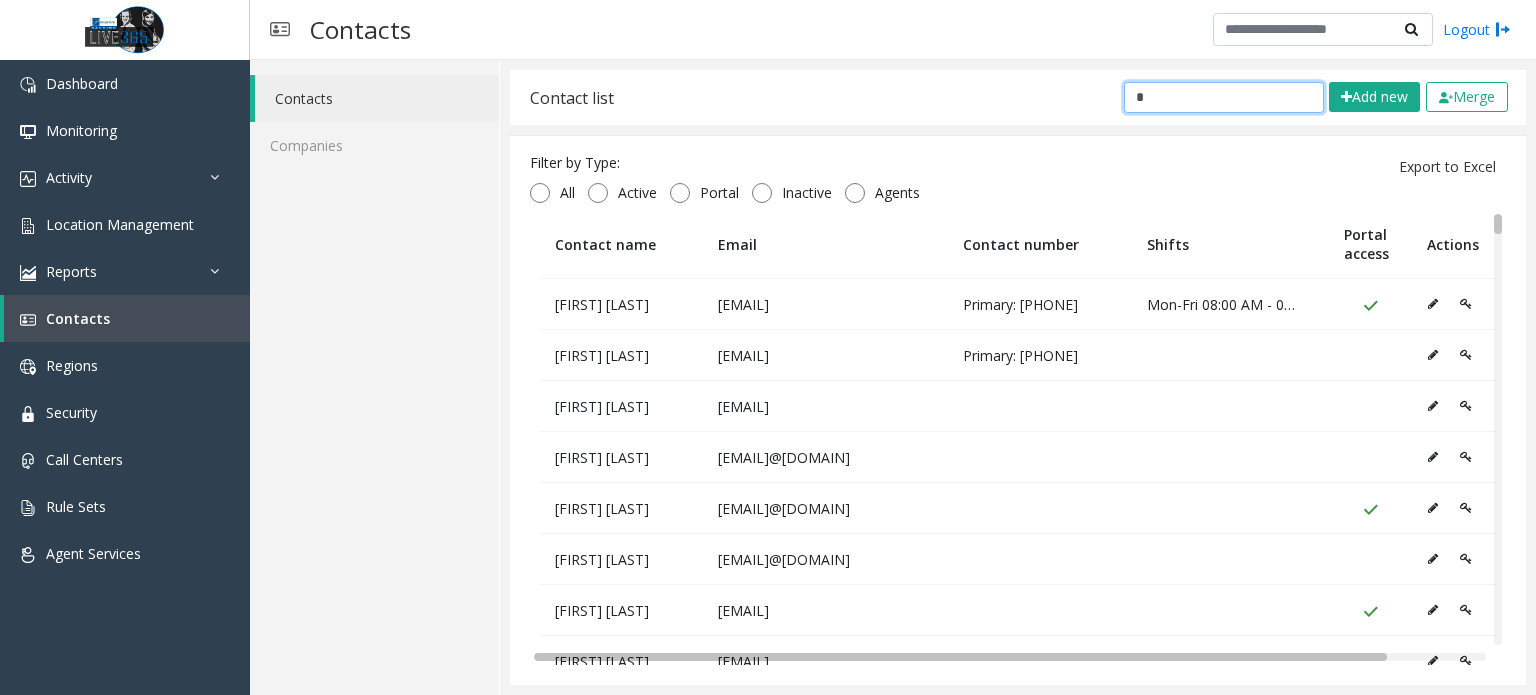 type 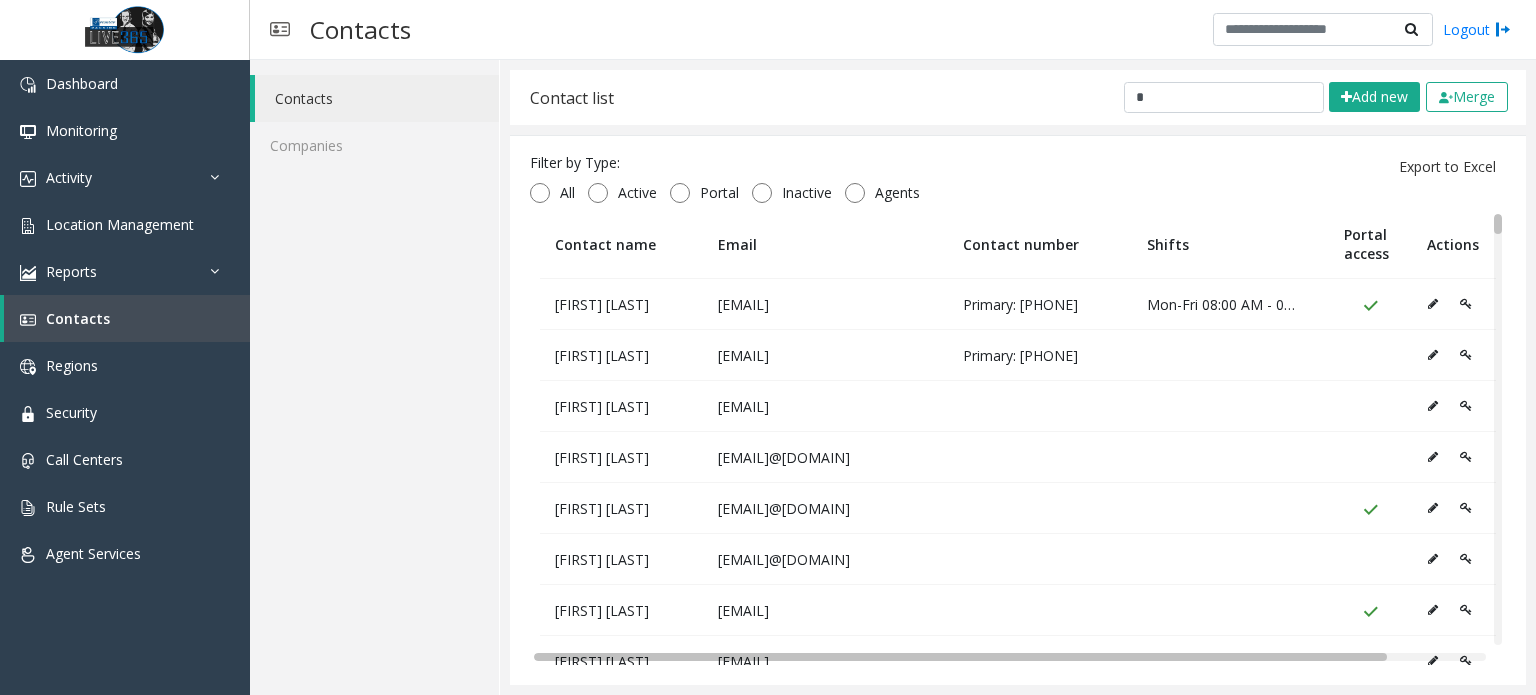 click on "Contact list  Add new   Merge" 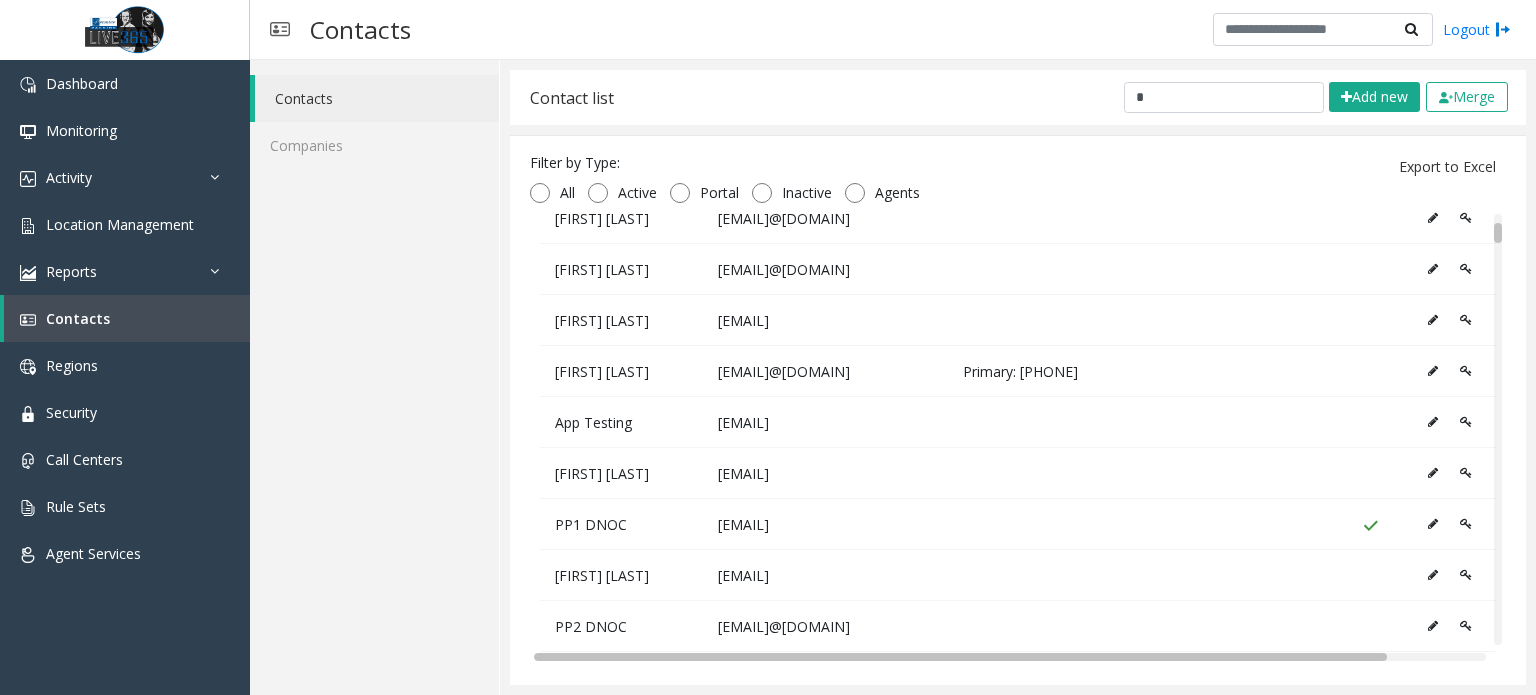 scroll, scrollTop: 600, scrollLeft: 0, axis: vertical 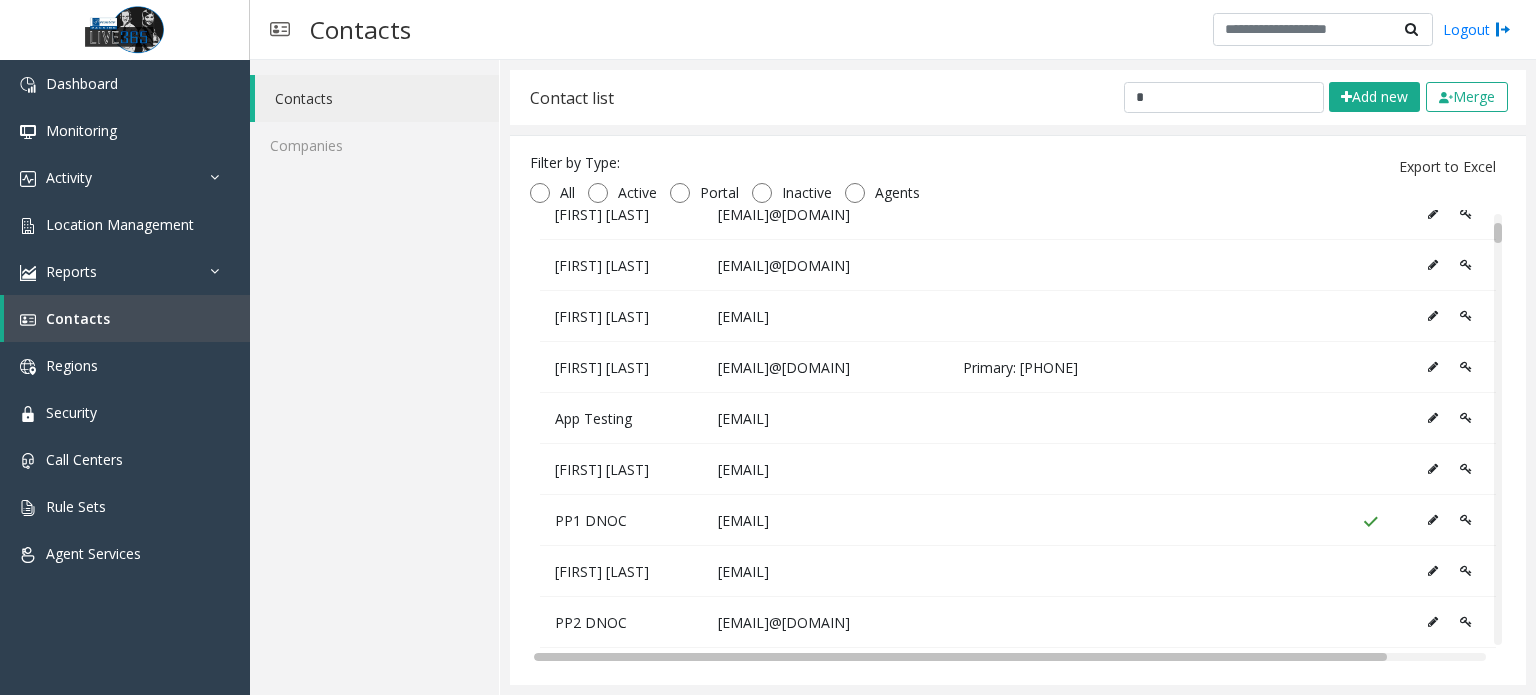 drag, startPoint x: 914, startPoint y: 370, endPoint x: 542, endPoint y: 368, distance: 372.00537 